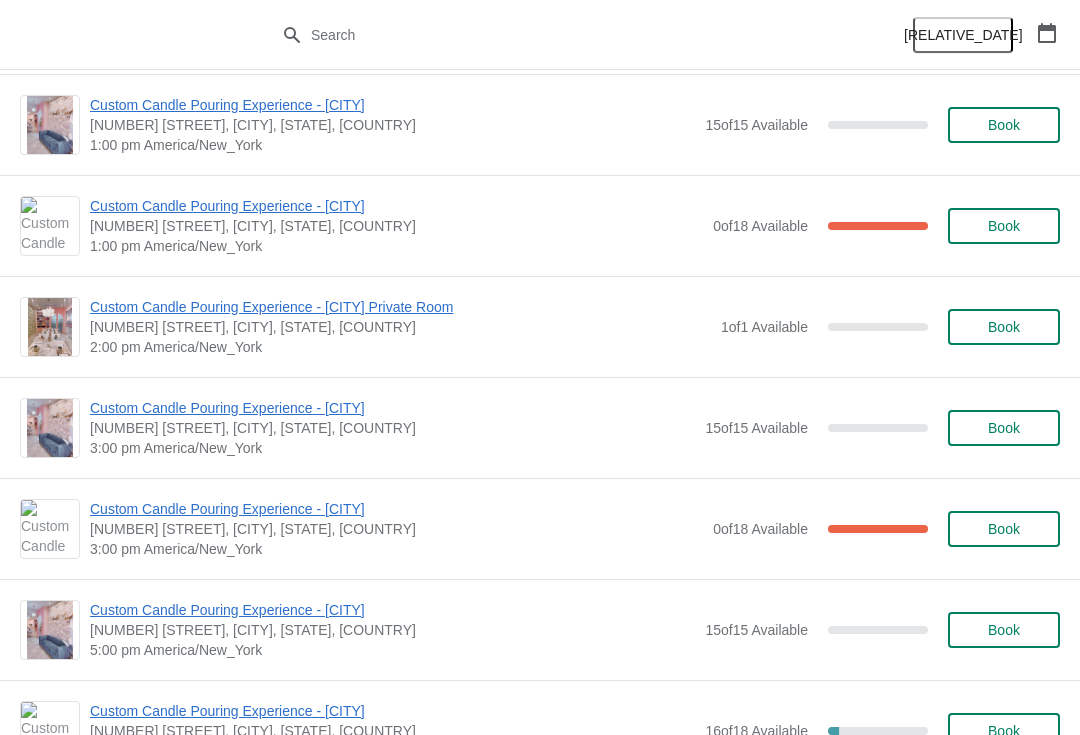 scroll, scrollTop: 4650, scrollLeft: 0, axis: vertical 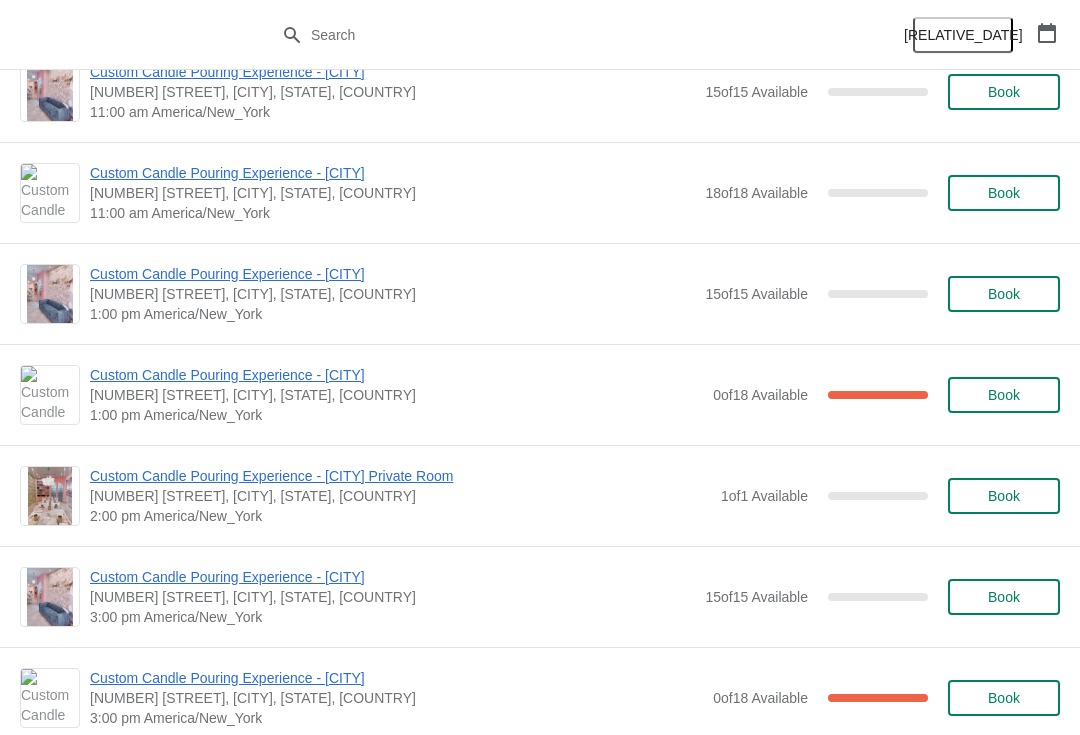 click on "Custom Candle Pouring Experience - Coral Gables" at bounding box center [392, 274] 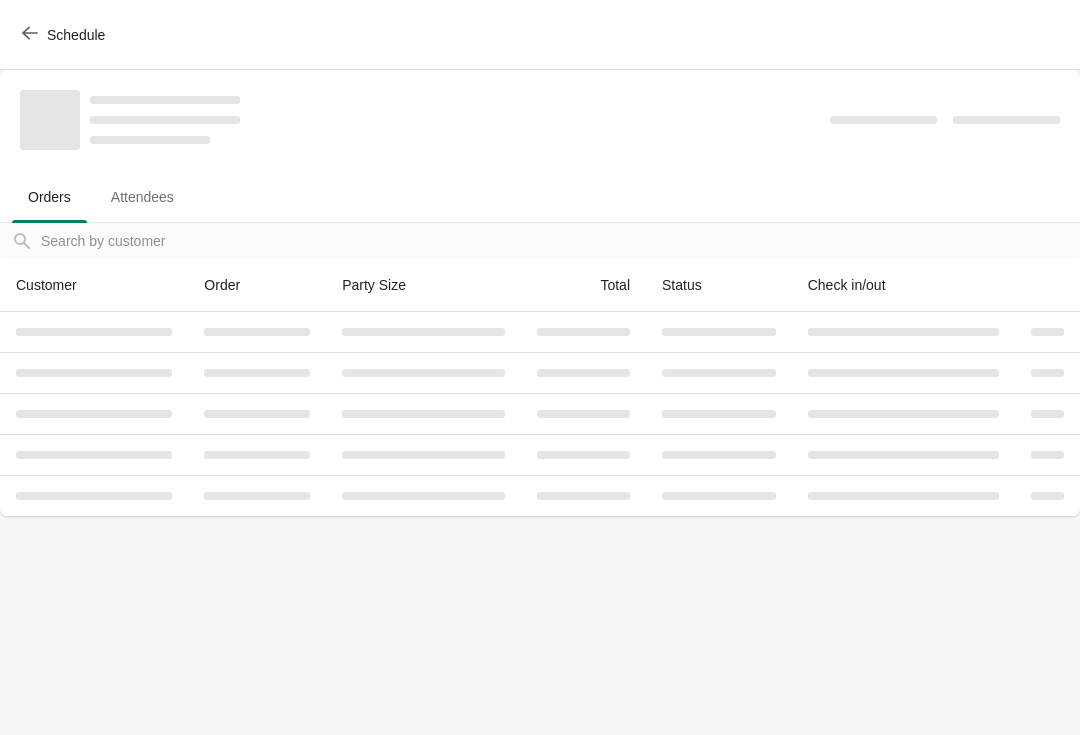 scroll, scrollTop: 0, scrollLeft: 0, axis: both 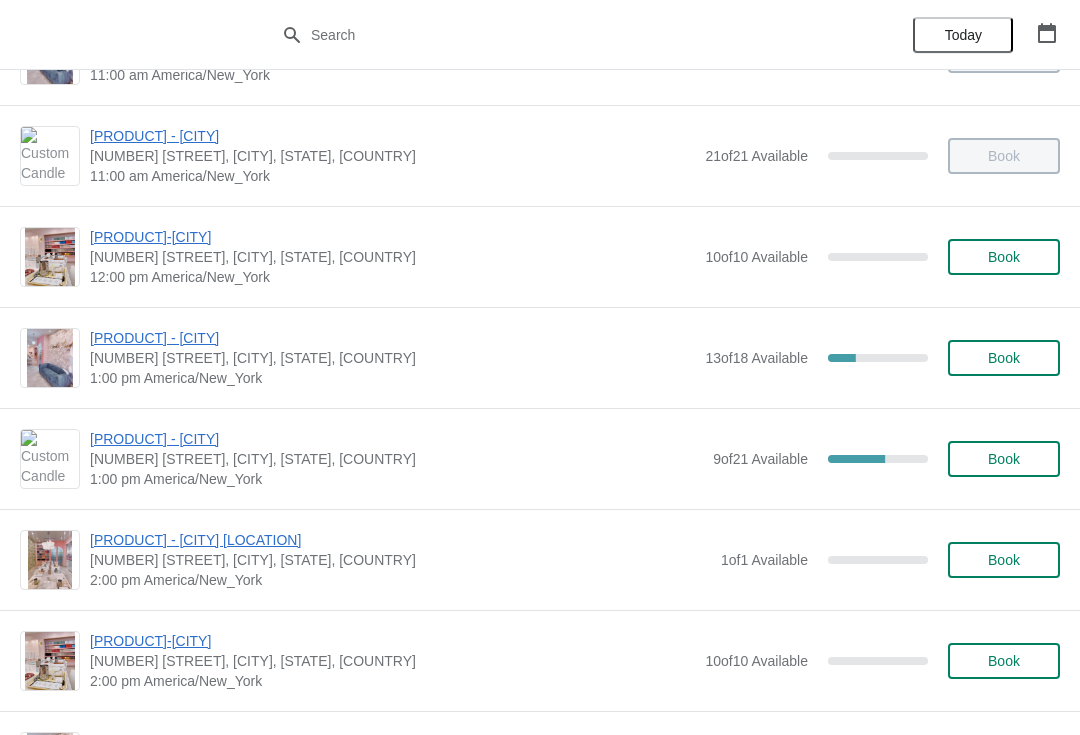 click on "Custom Candle Pouring Experience - Coral Gables 154 Giralda Avenue, Coral Gables, FL, USA 1:00 pm America/New_York 13  of  18   Available 27.77777777777778 % Book" at bounding box center (540, 357) 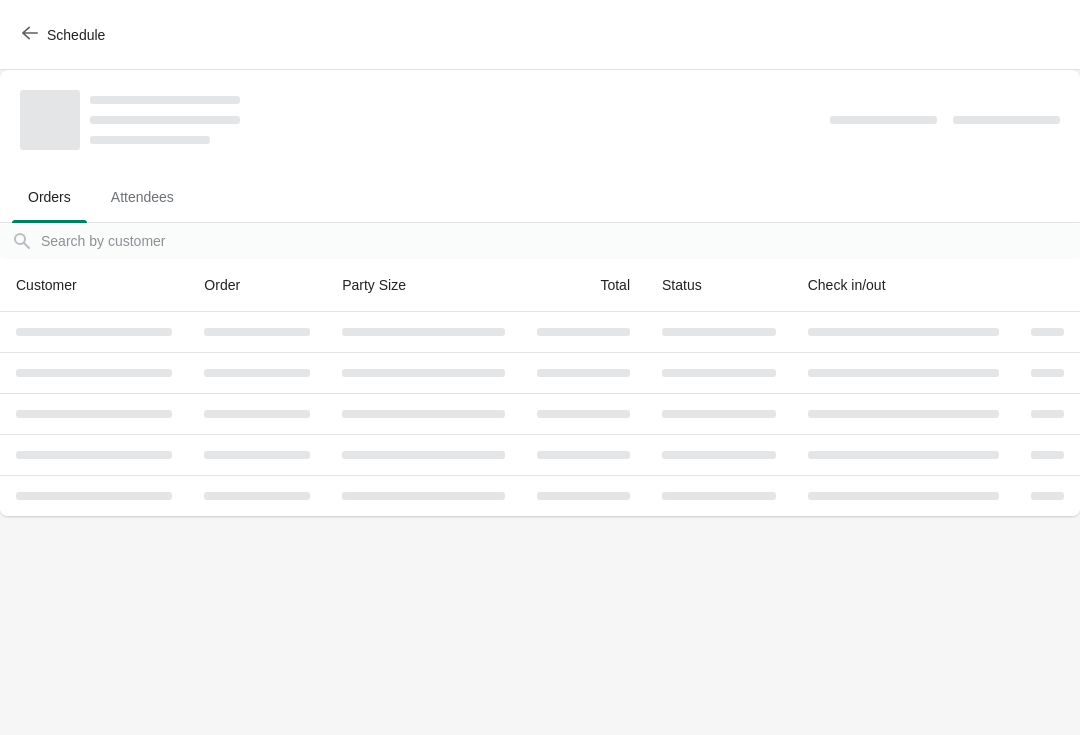 scroll, scrollTop: 0, scrollLeft: 0, axis: both 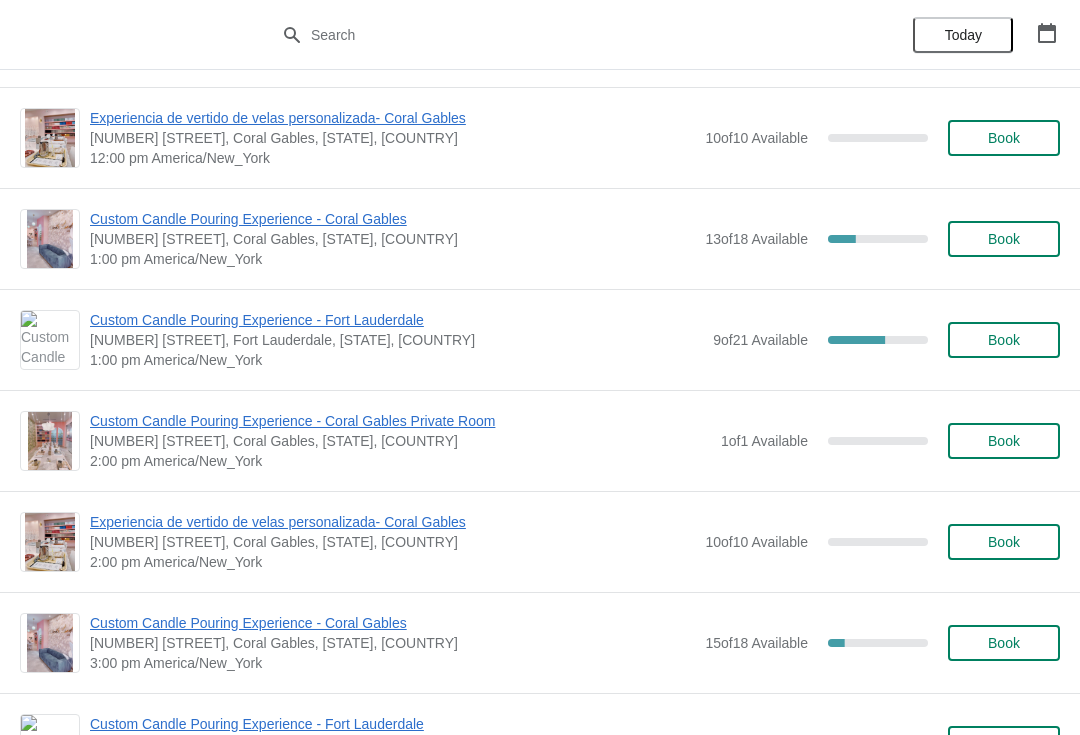 click on "Custom Candle Pouring Experience - Coral Gables" at bounding box center (392, 219) 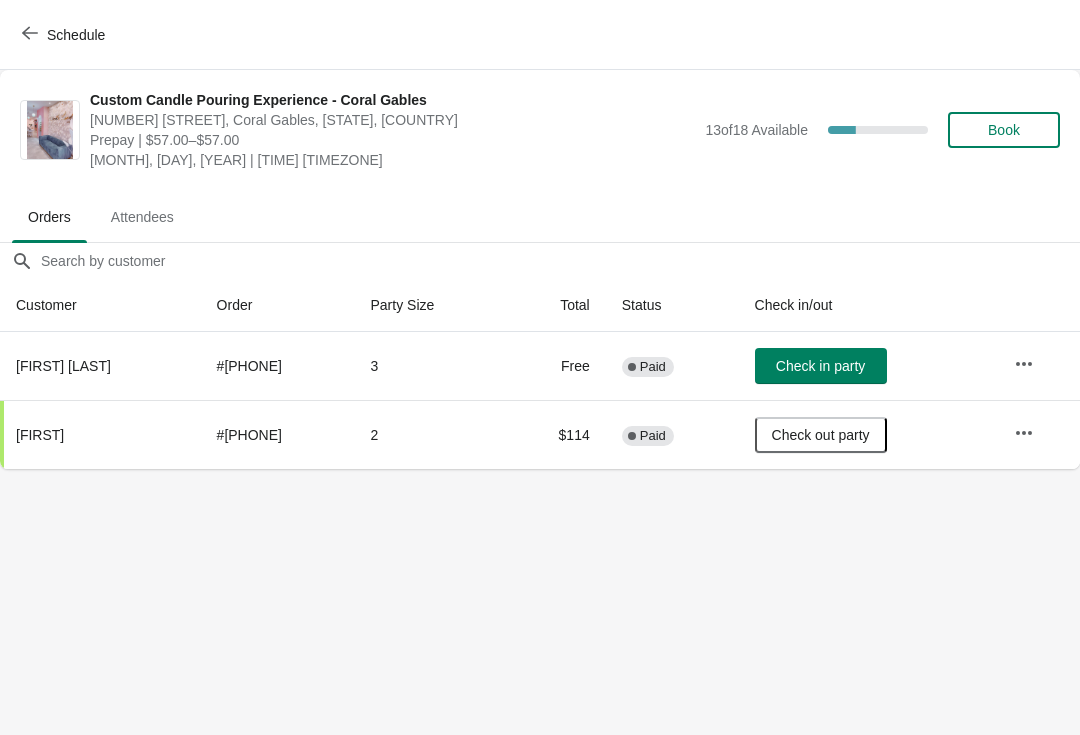 click on "Check in party" at bounding box center (868, 366) 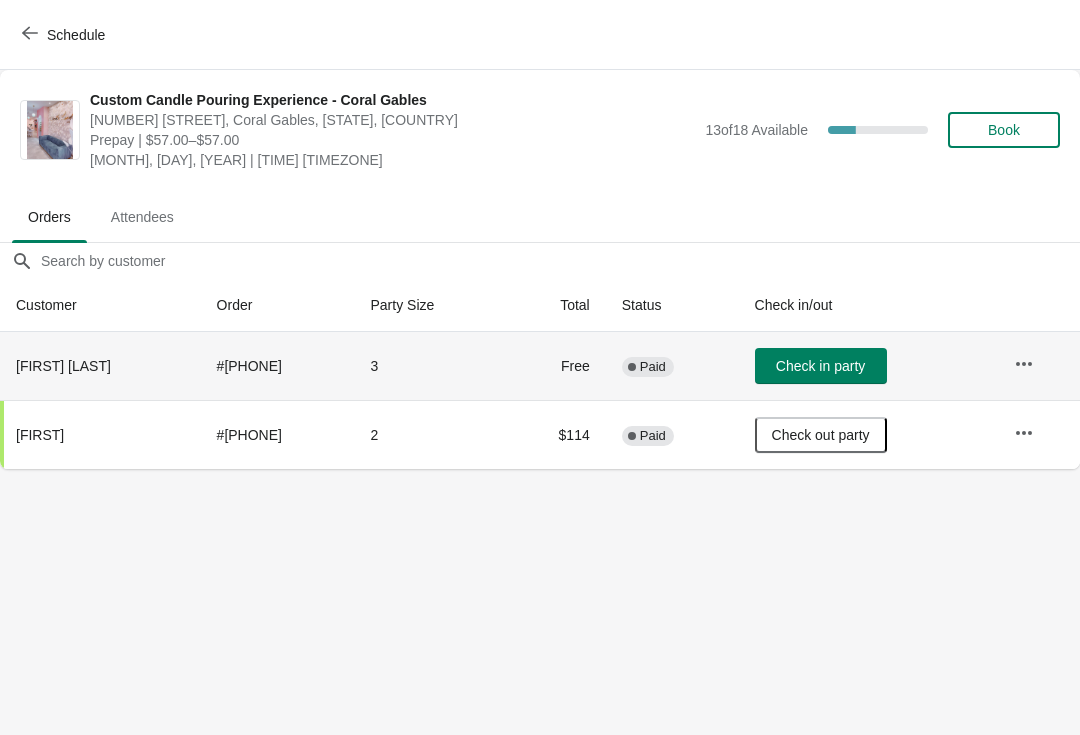 click 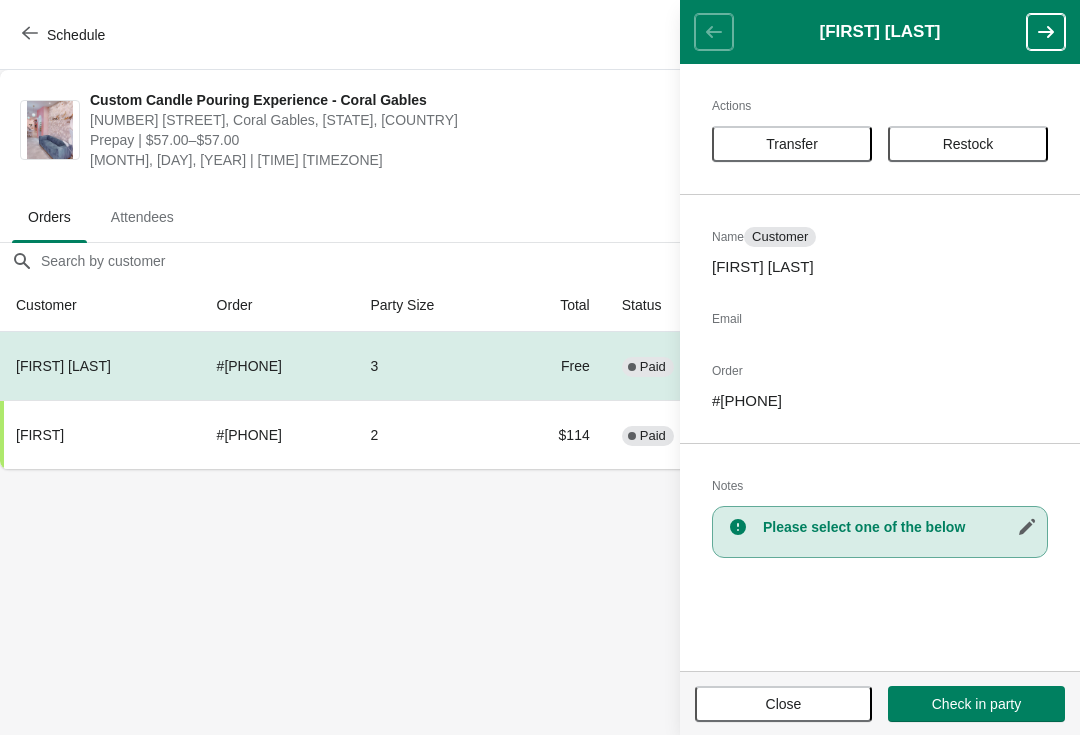 click on "Schedule Custom Candle Pouring Experience - Coral Gables 154 Giralda Avenue, Coral Gables, FL, USA Prepay | $57.00–$57.00 Sunday, August 3, 2025 | 1:00 pm America/New_York 13  of  18   Available 27.77777777777778 % Book Orders Attendees Orders Attendees Orders filter search Customer Order Party Size Total Status Check in/out Chartavia Jefferies # 6448287383842 3 Free Complete Paid Check in party Mariaangela  # 6449494655266 2 $114 Complete Paid Check out party Chartavia Jefferies Actions Transfer Restock Name  Customer Chartavia Jefferies Email Order # 6448287383842 Notes Please select one of the below Close Check in party" at bounding box center (540, 367) 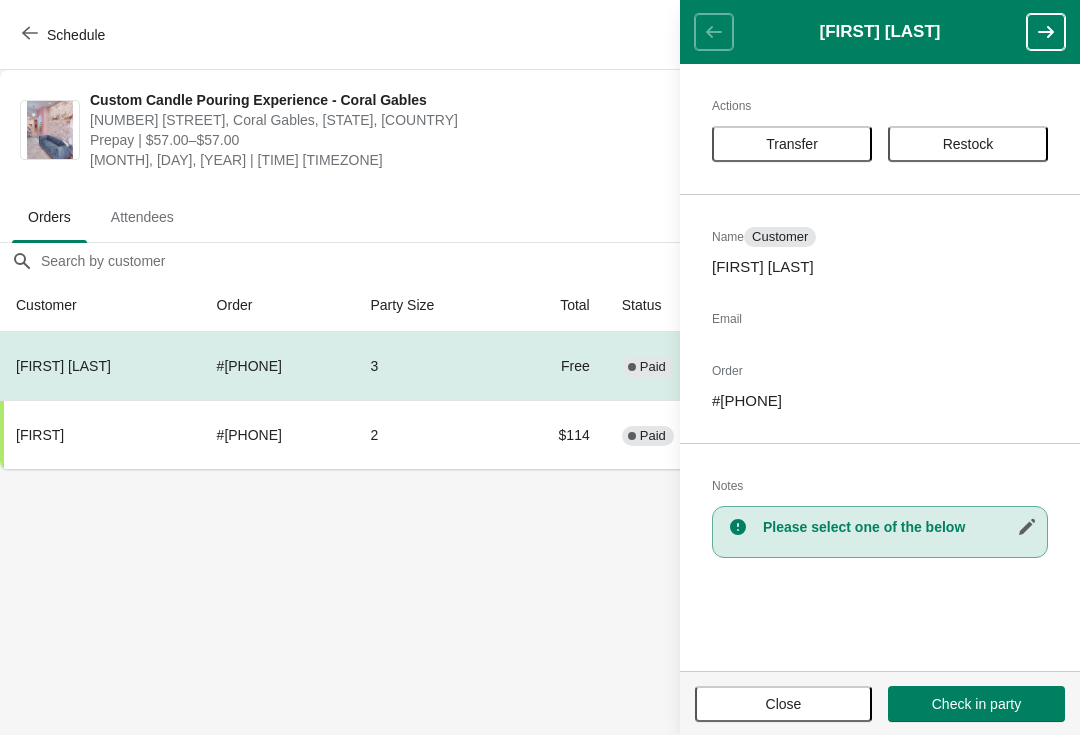 click on "Close" at bounding box center [783, 704] 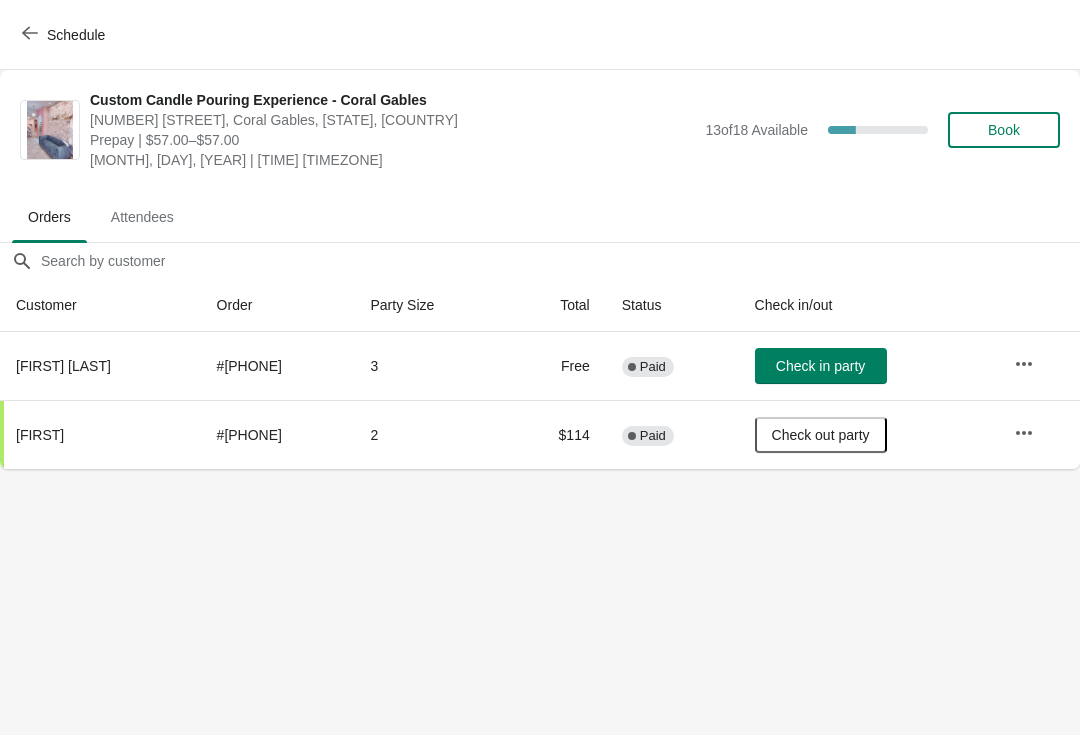 click 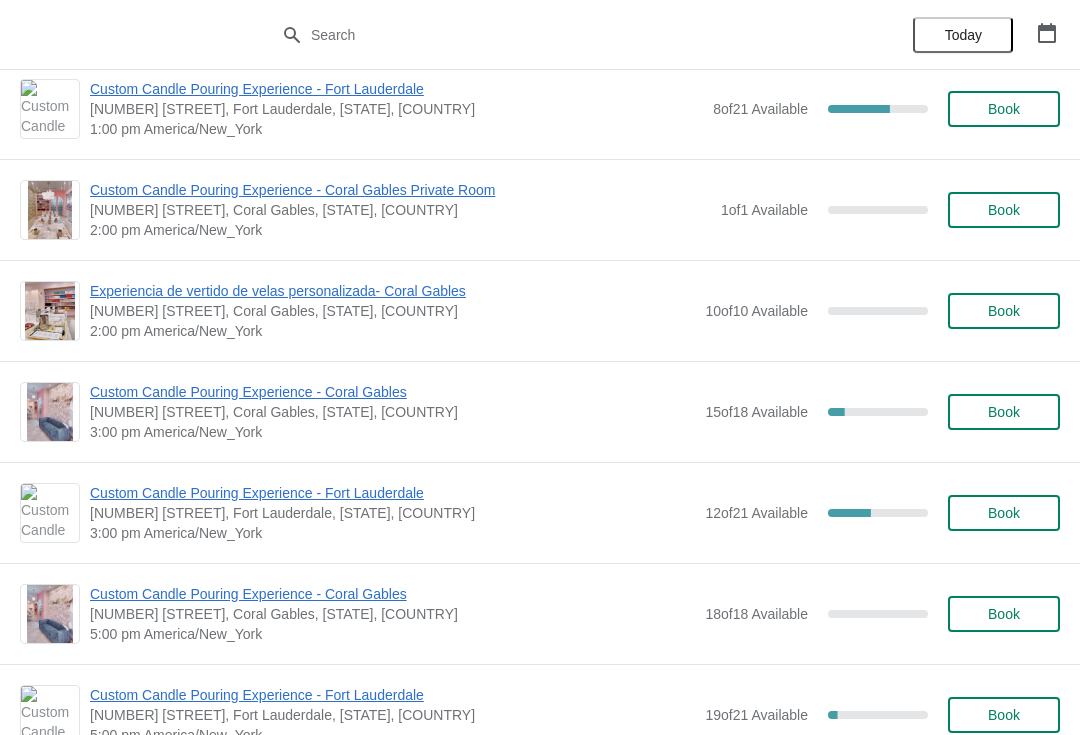 scroll, scrollTop: 633, scrollLeft: 0, axis: vertical 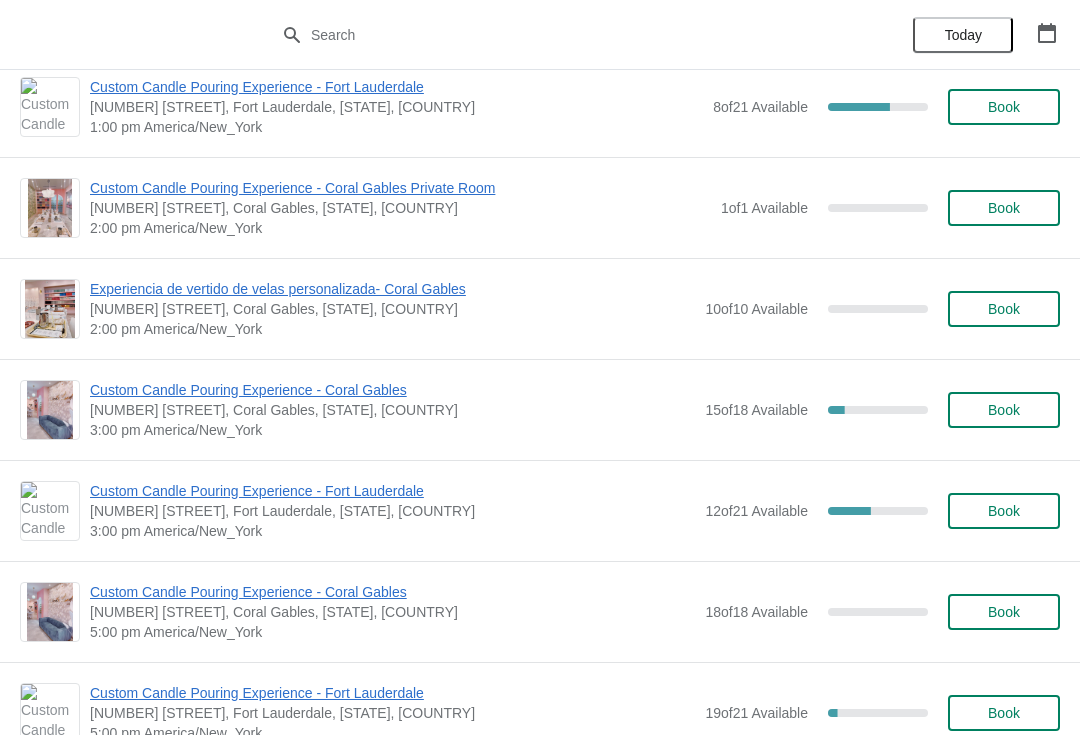 click on "Custom Candle Pouring Experience - Coral Gables" at bounding box center (392, 390) 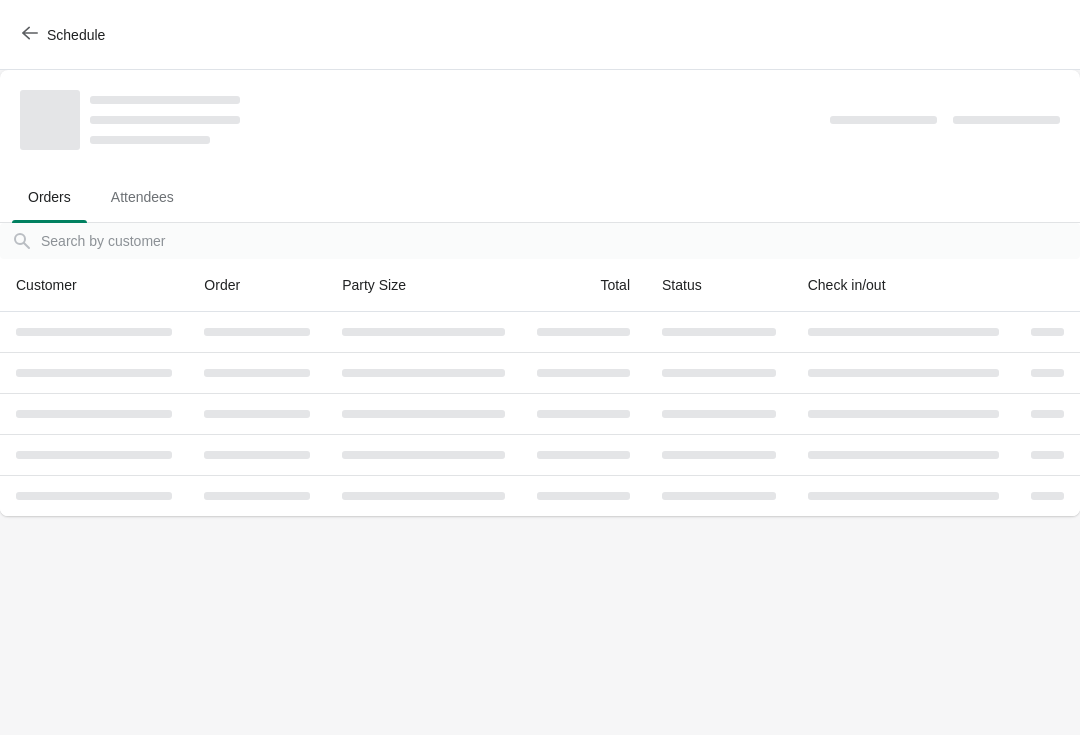 scroll, scrollTop: 0, scrollLeft: 0, axis: both 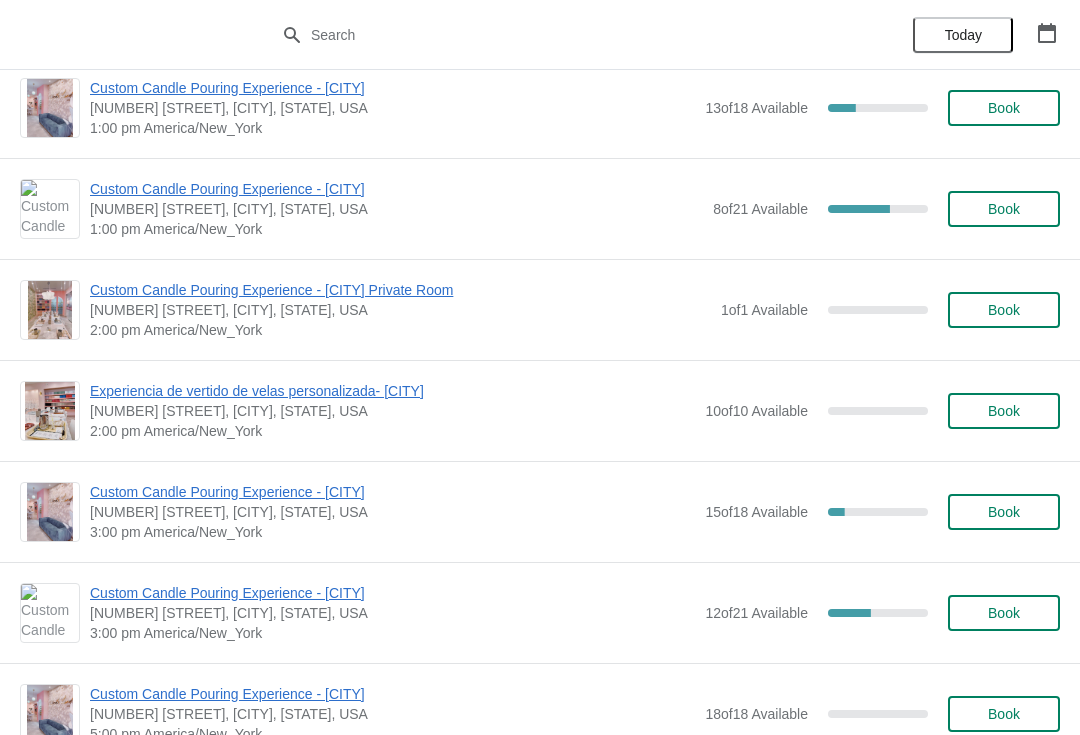 click on "[NUMBER] [STREET], Coral Gables, [STATE], [COUNTRY]" at bounding box center (392, 512) 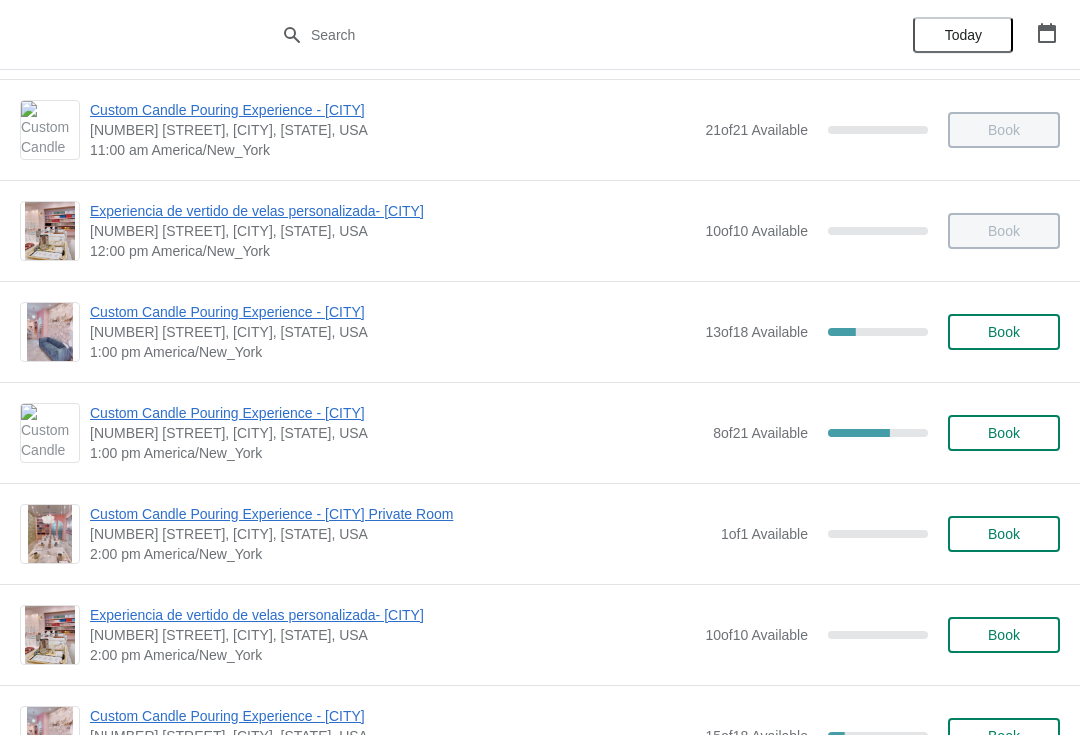 scroll, scrollTop: 309, scrollLeft: 0, axis: vertical 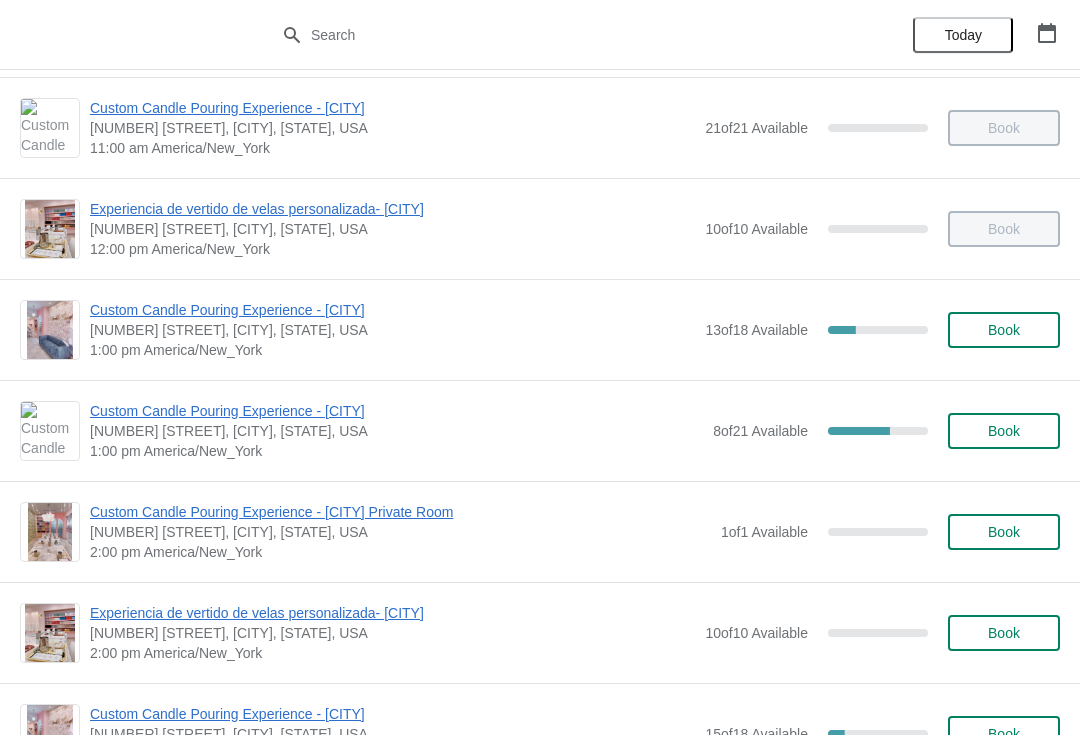 click on "Custom Candle Pouring Experience - Coral Gables" at bounding box center [392, 310] 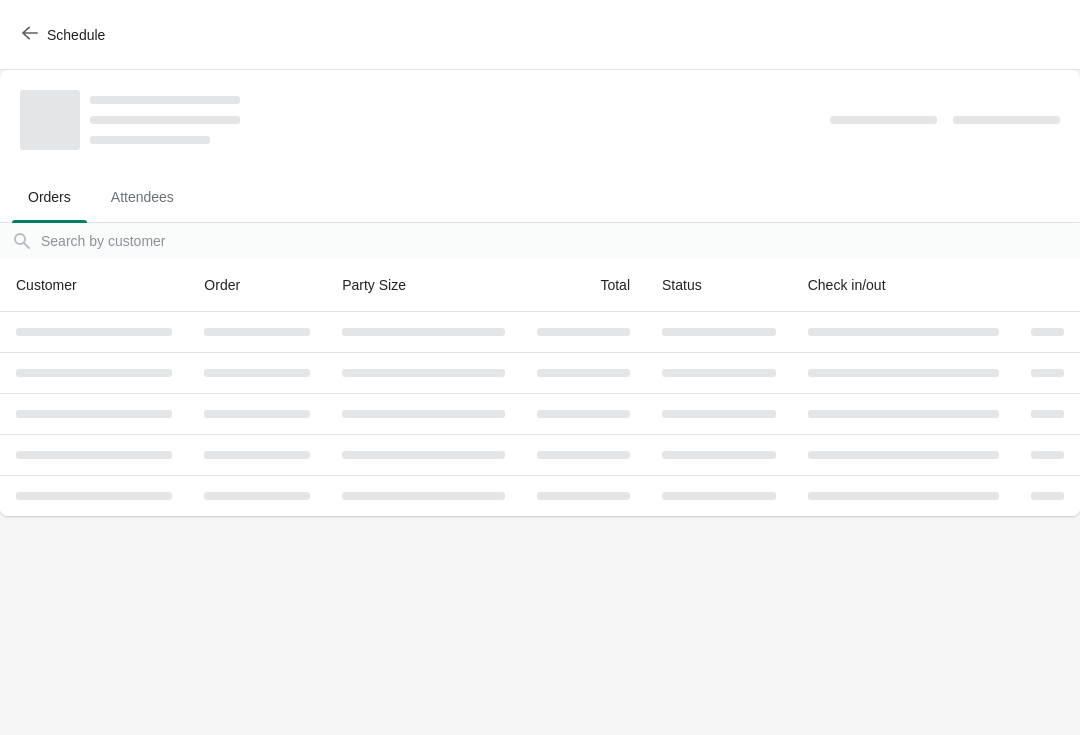 scroll, scrollTop: 0, scrollLeft: 0, axis: both 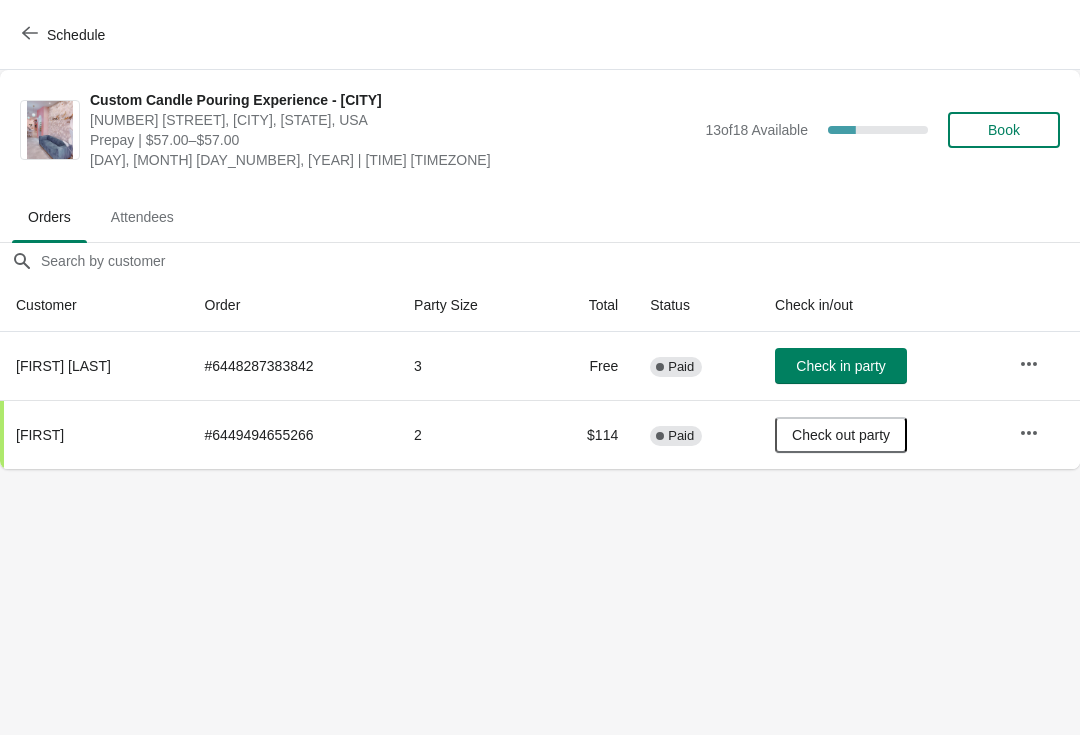 click on "Check in party" at bounding box center (840, 366) 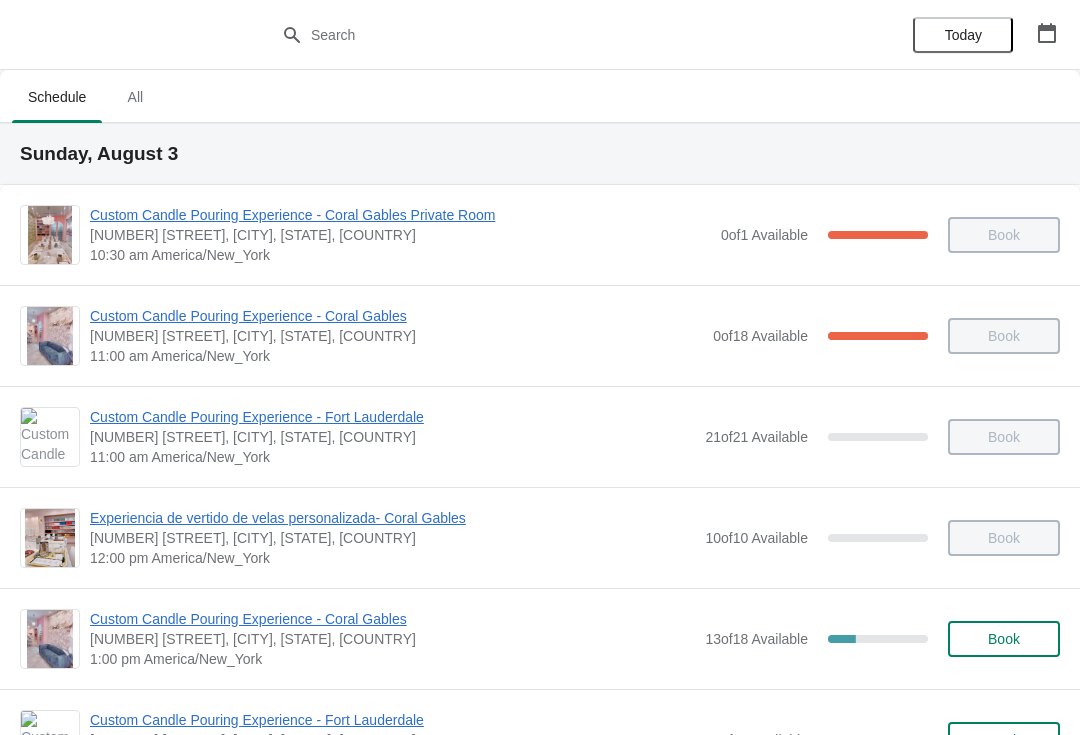 scroll, scrollTop: 27, scrollLeft: 0, axis: vertical 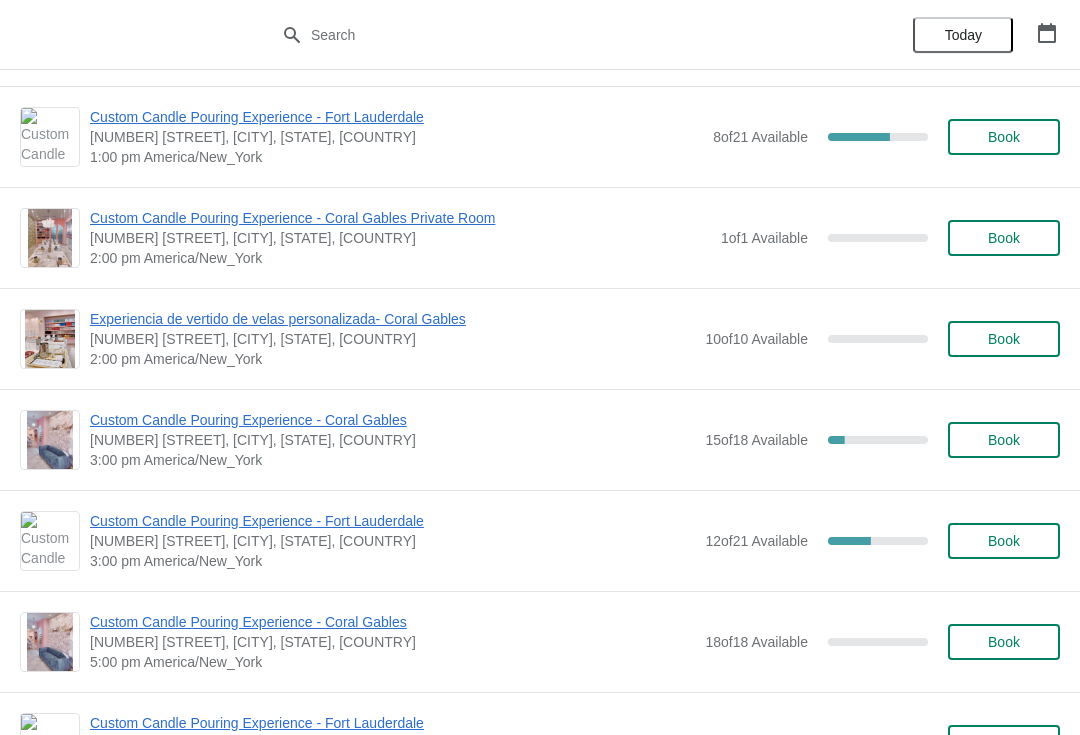 click on "Custom Candle Pouring Experience - Coral Gables" at bounding box center (392, 420) 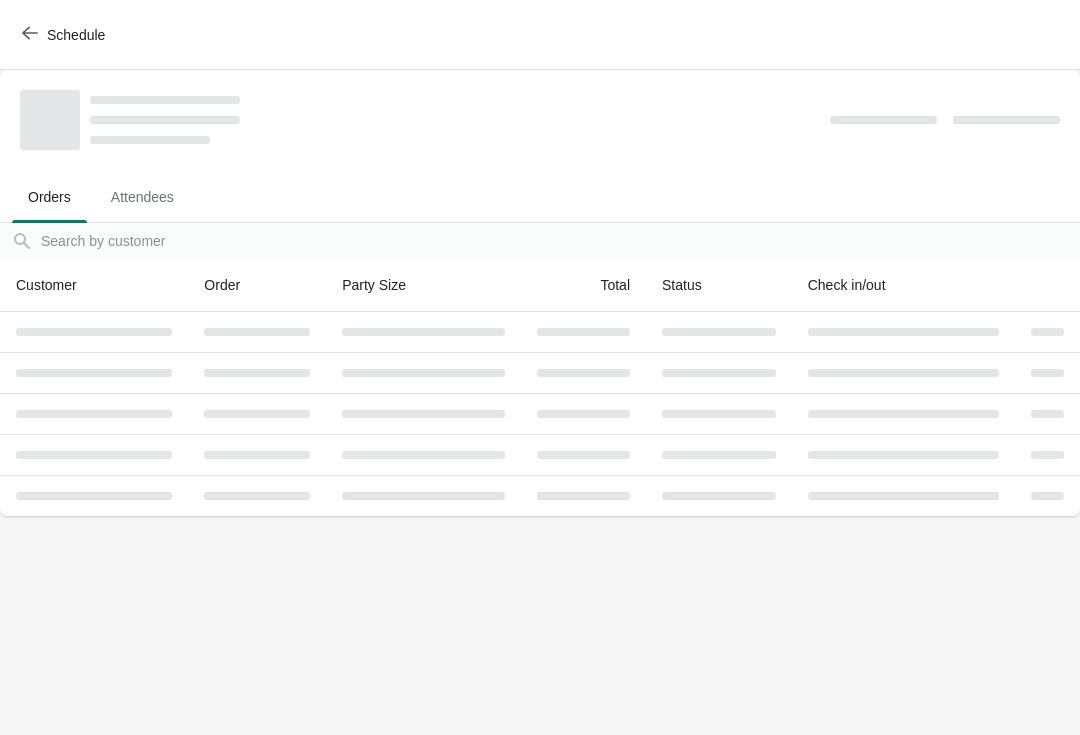 scroll, scrollTop: 0, scrollLeft: 0, axis: both 